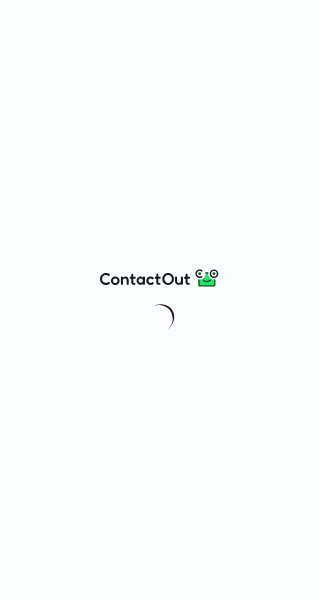 scroll, scrollTop: 0, scrollLeft: 0, axis: both 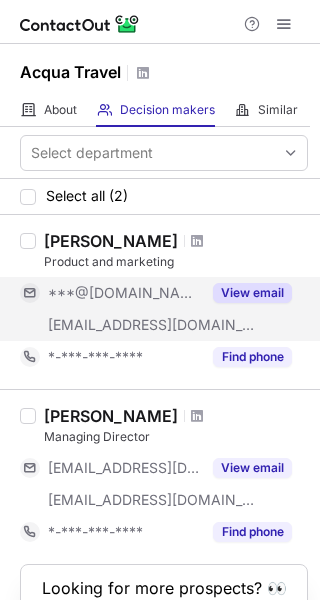 click on "View email" at bounding box center [252, 293] 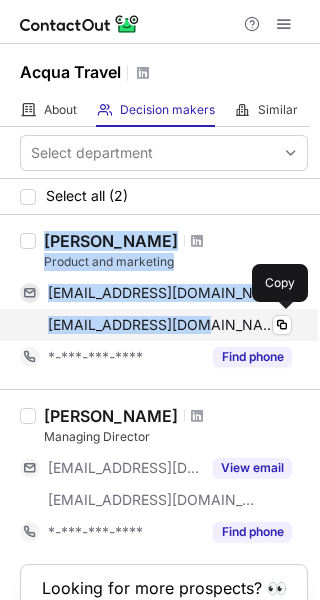 drag, startPoint x: 45, startPoint y: 240, endPoint x: 188, endPoint y: 322, distance: 164.84235 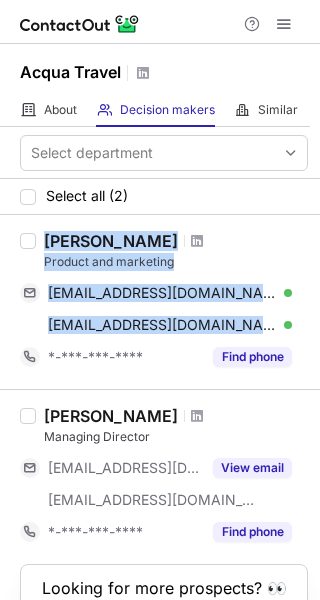 copy on "Bilal Husain Product and marketing icaibilal@gmail.com Verified Copy bilalh@acqua.travel" 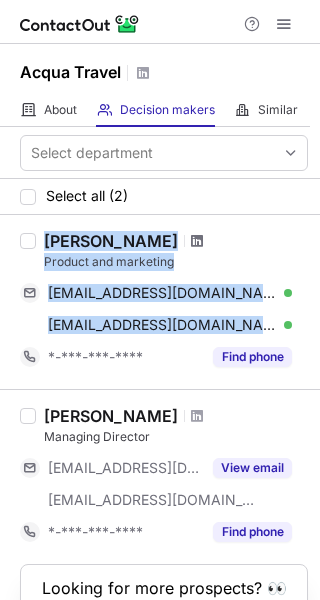 click at bounding box center (197, 241) 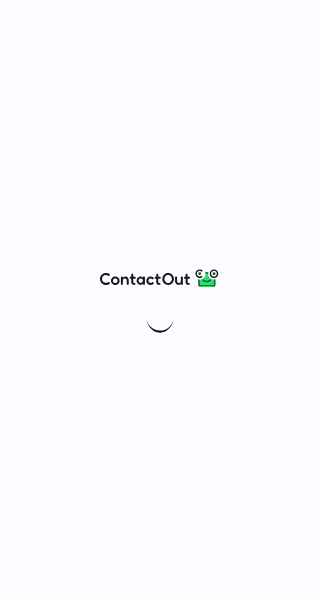 scroll, scrollTop: 0, scrollLeft: 0, axis: both 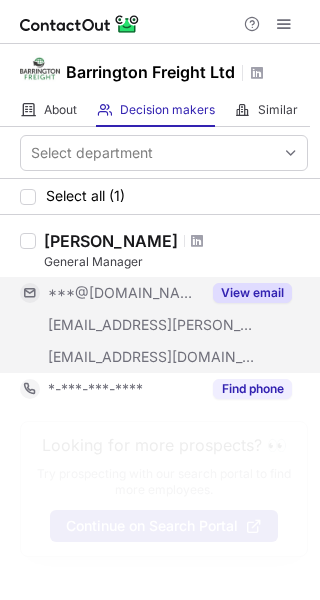 click on "View email" at bounding box center (252, 293) 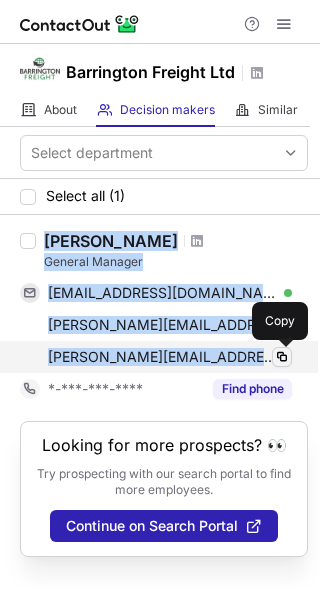 drag, startPoint x: 45, startPoint y: 240, endPoint x: 274, endPoint y: 354, distance: 255.80656 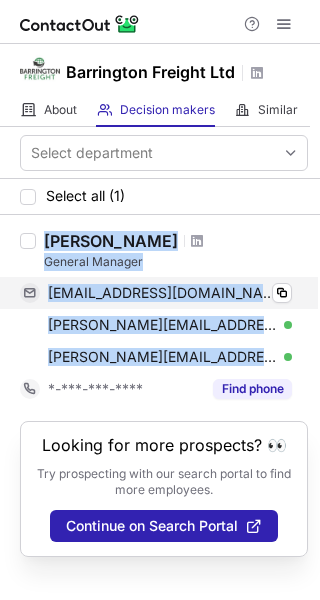 copy on "Simon Poole General Manager djaqua@gmail.com Verified Copy simon@poole.com Verified Copy simon@barringtonfreight.co.uk Verified" 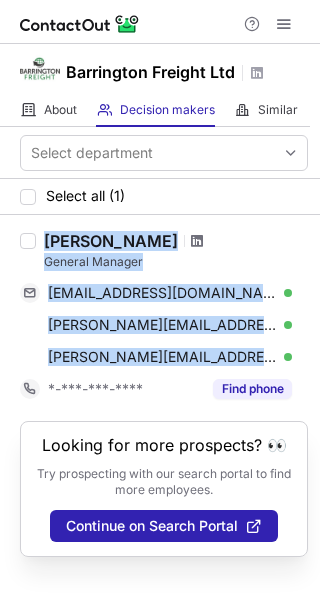 click at bounding box center [197, 241] 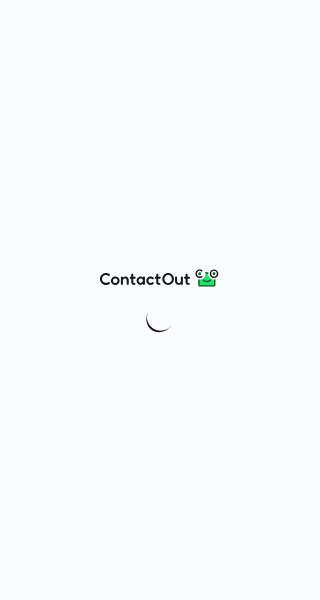 scroll, scrollTop: 0, scrollLeft: 0, axis: both 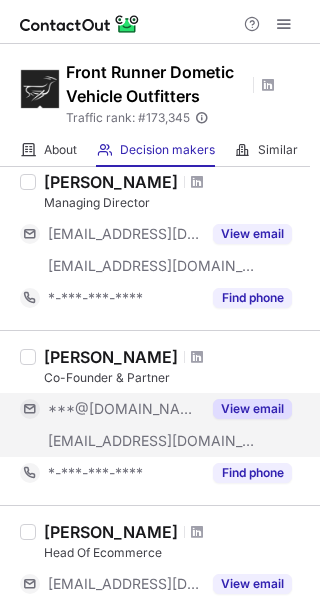 click on "View email" at bounding box center [252, 409] 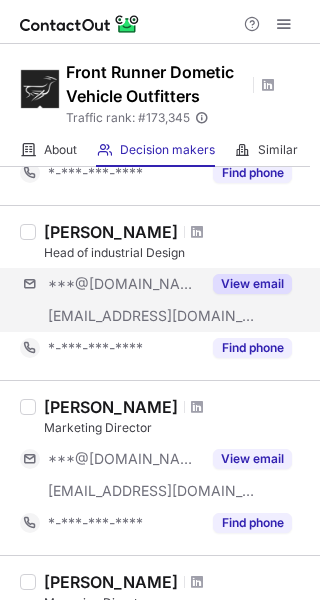 scroll, scrollTop: 324, scrollLeft: 0, axis: vertical 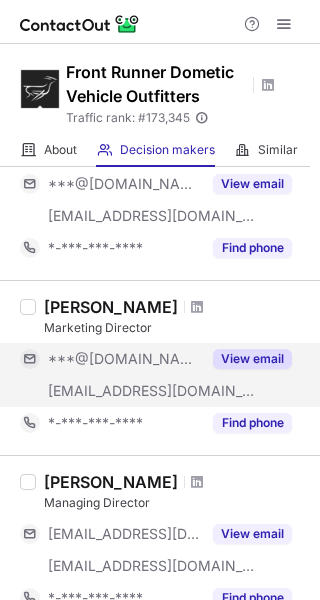 click on "View email" at bounding box center (252, 359) 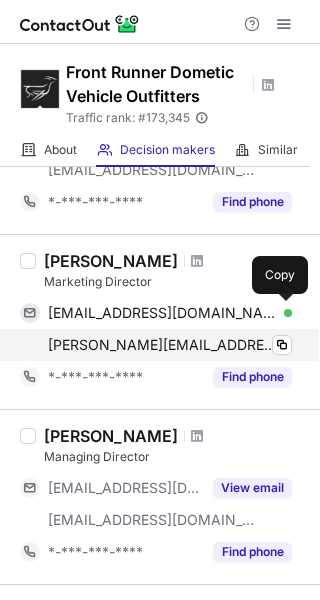 scroll, scrollTop: 400, scrollLeft: 0, axis: vertical 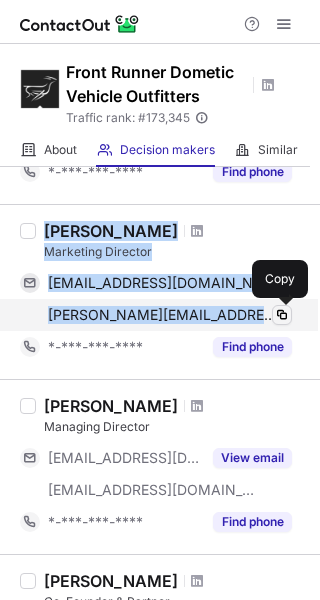 drag, startPoint x: 45, startPoint y: 231, endPoint x: 282, endPoint y: 309, distance: 249.50551 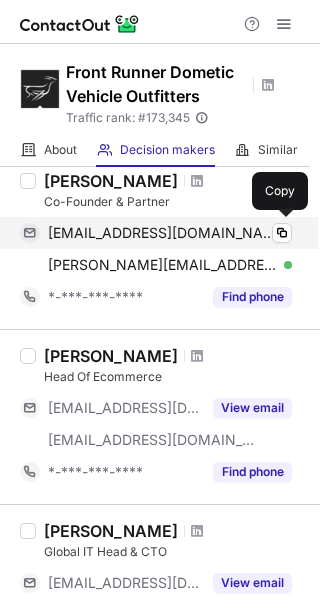 scroll, scrollTop: 700, scrollLeft: 0, axis: vertical 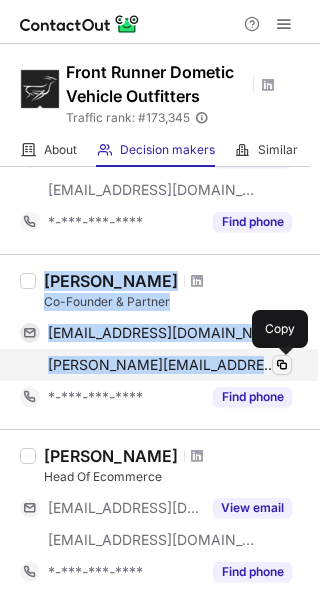 drag, startPoint x: 45, startPoint y: 274, endPoint x: 281, endPoint y: 365, distance: 252.93675 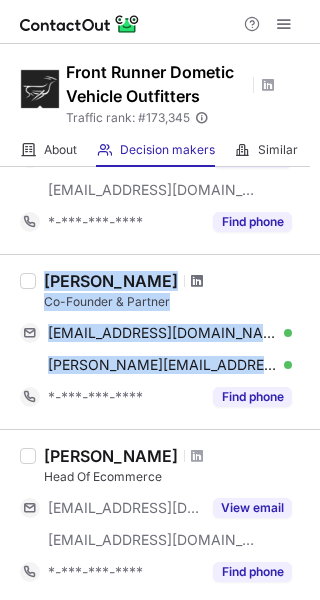 click at bounding box center (197, 281) 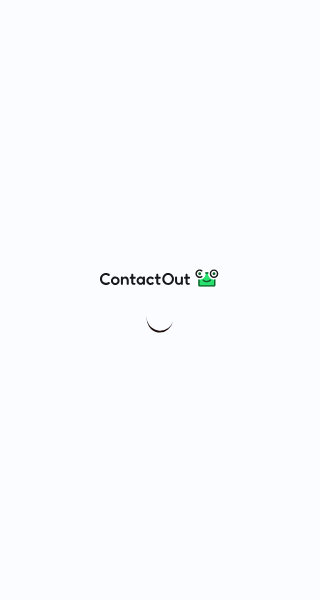 scroll, scrollTop: 0, scrollLeft: 0, axis: both 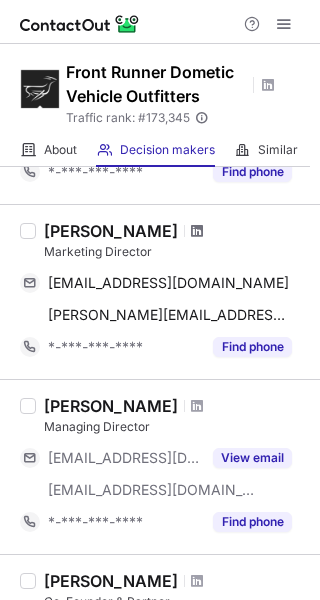 click at bounding box center (197, 231) 